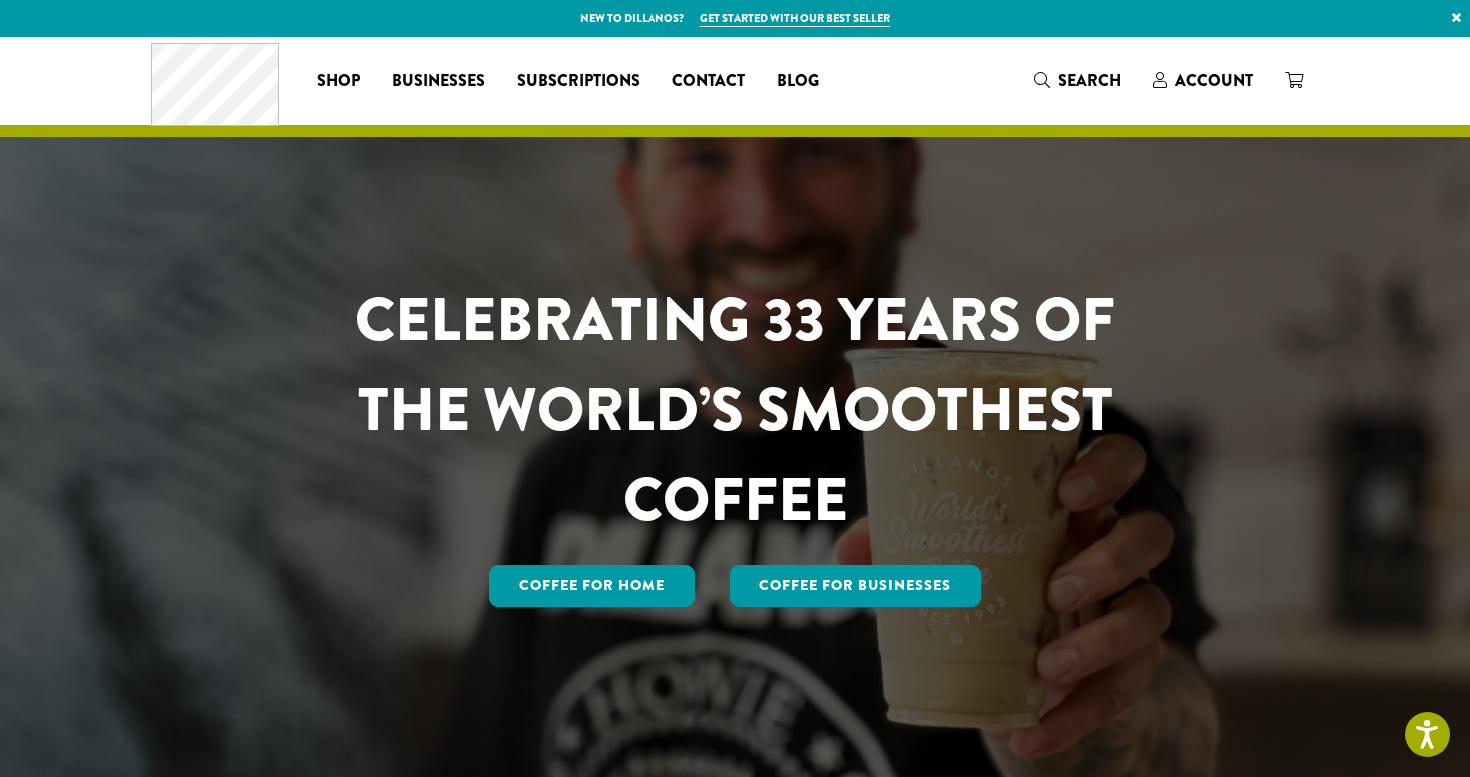 scroll, scrollTop: 0, scrollLeft: 0, axis: both 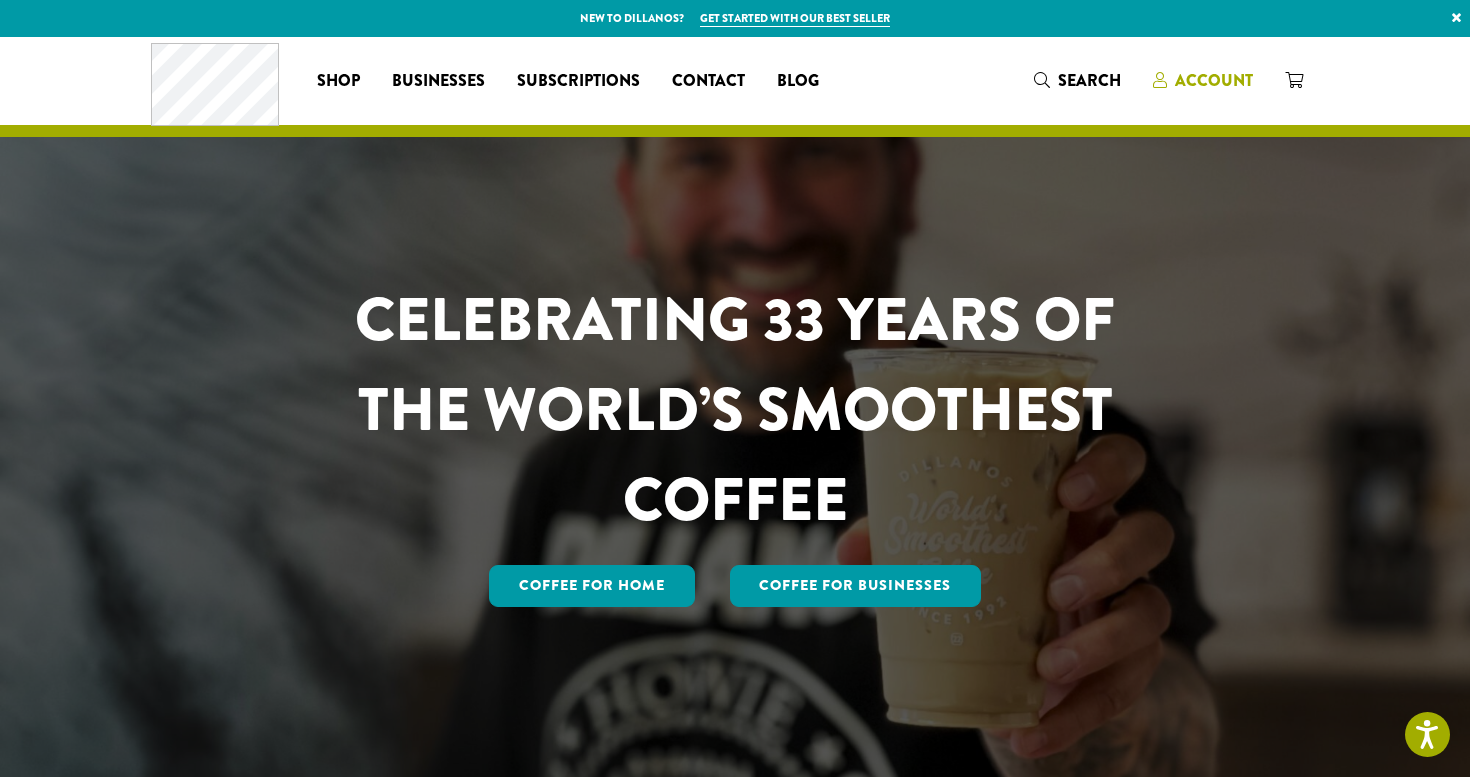 click on "Account" at bounding box center (1214, 80) 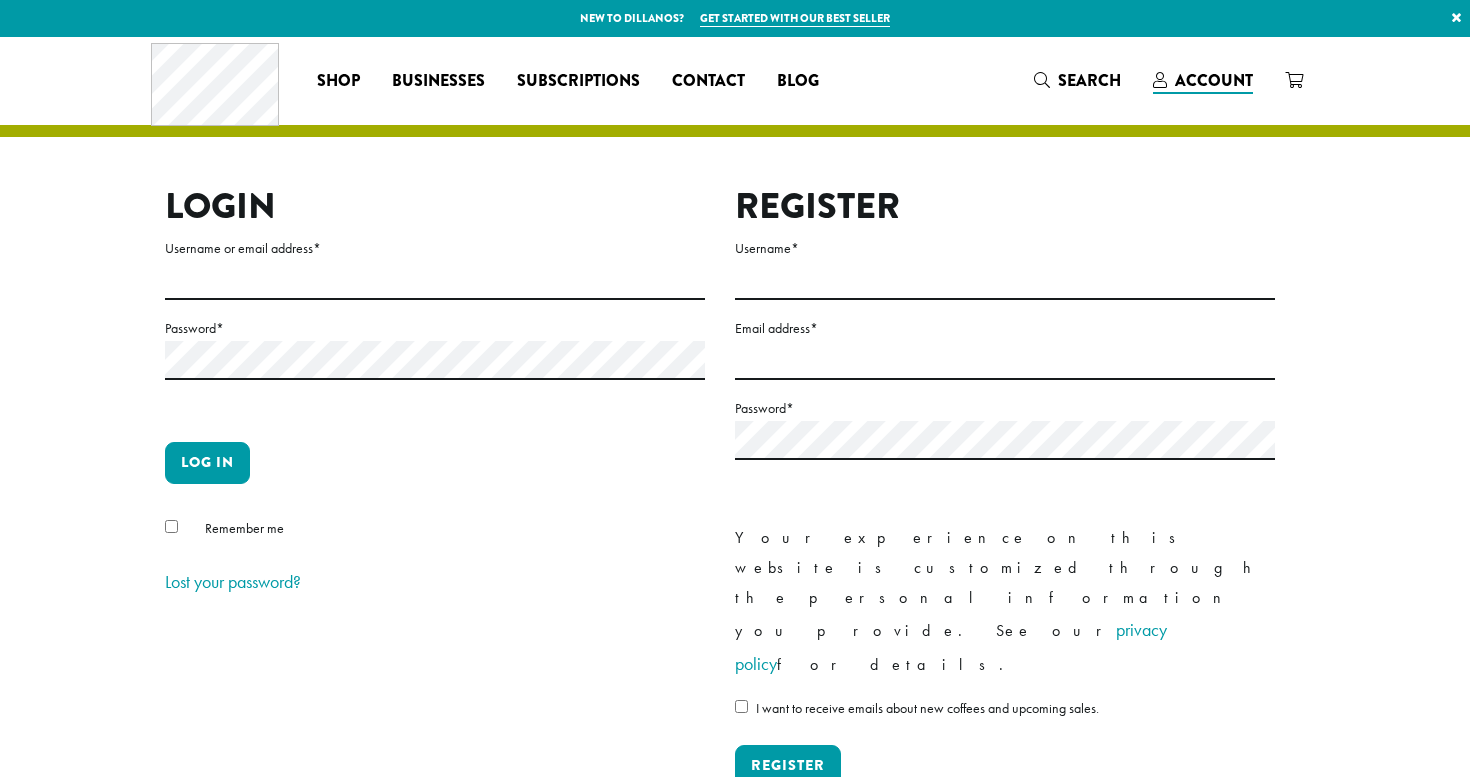 scroll, scrollTop: 0, scrollLeft: 0, axis: both 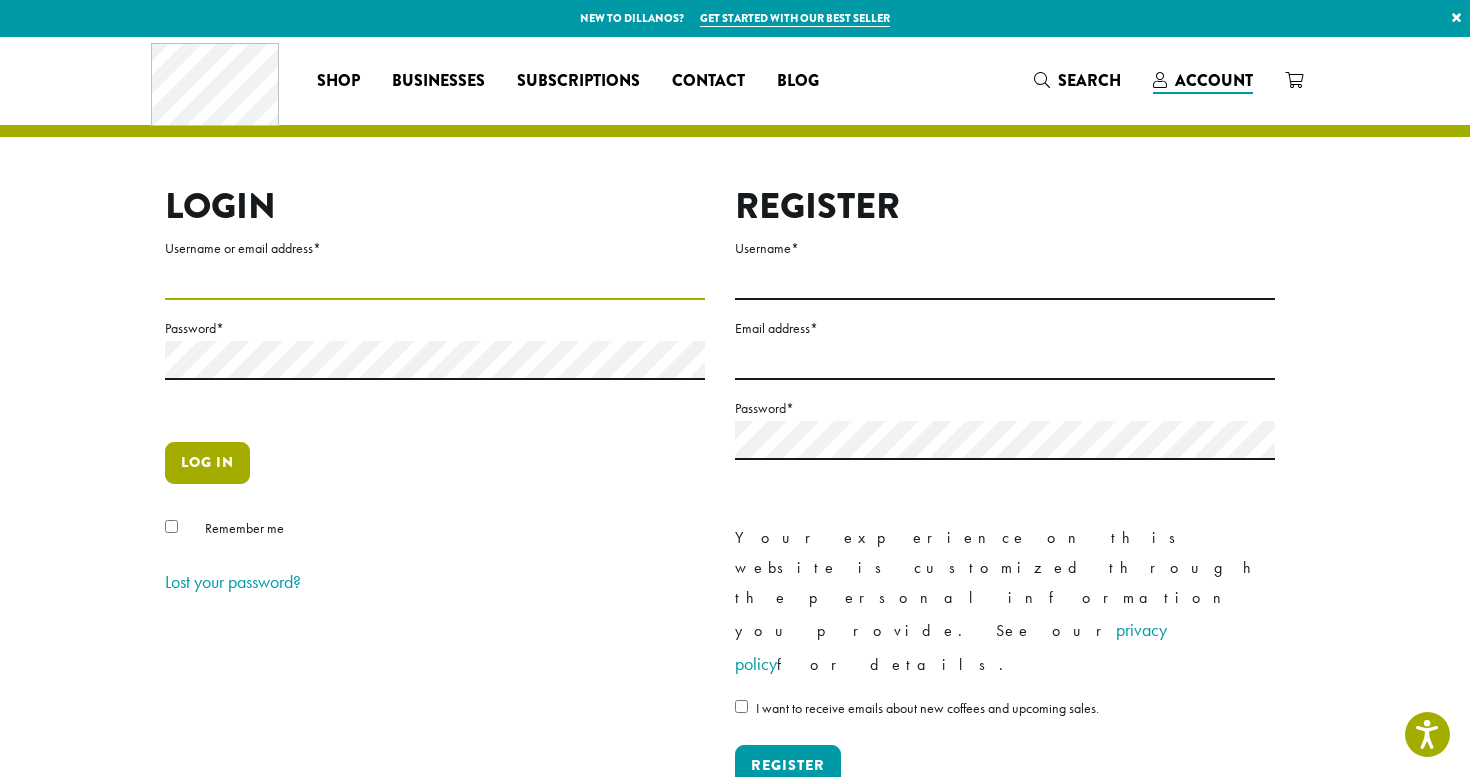 type on "**********" 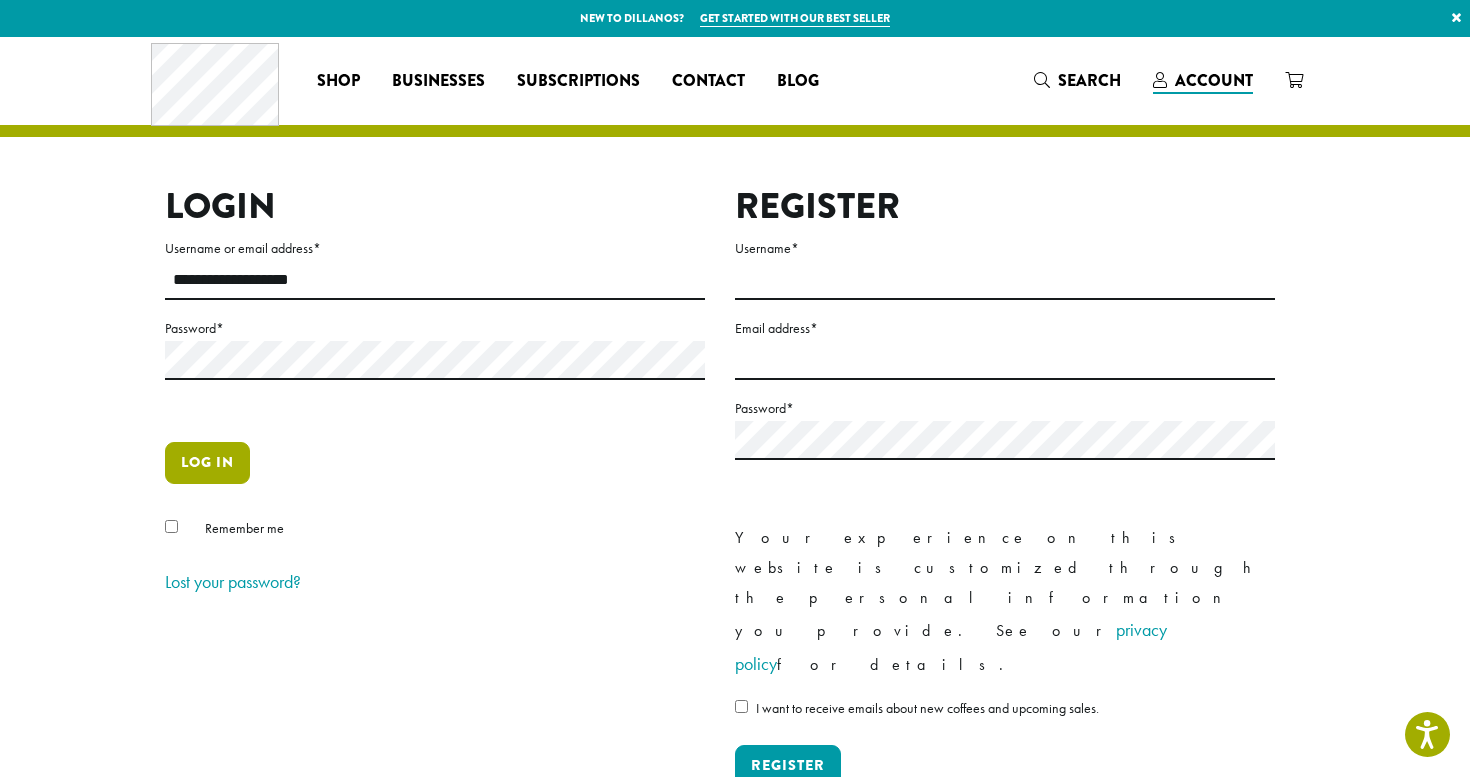 click on "Log in" at bounding box center (207, 463) 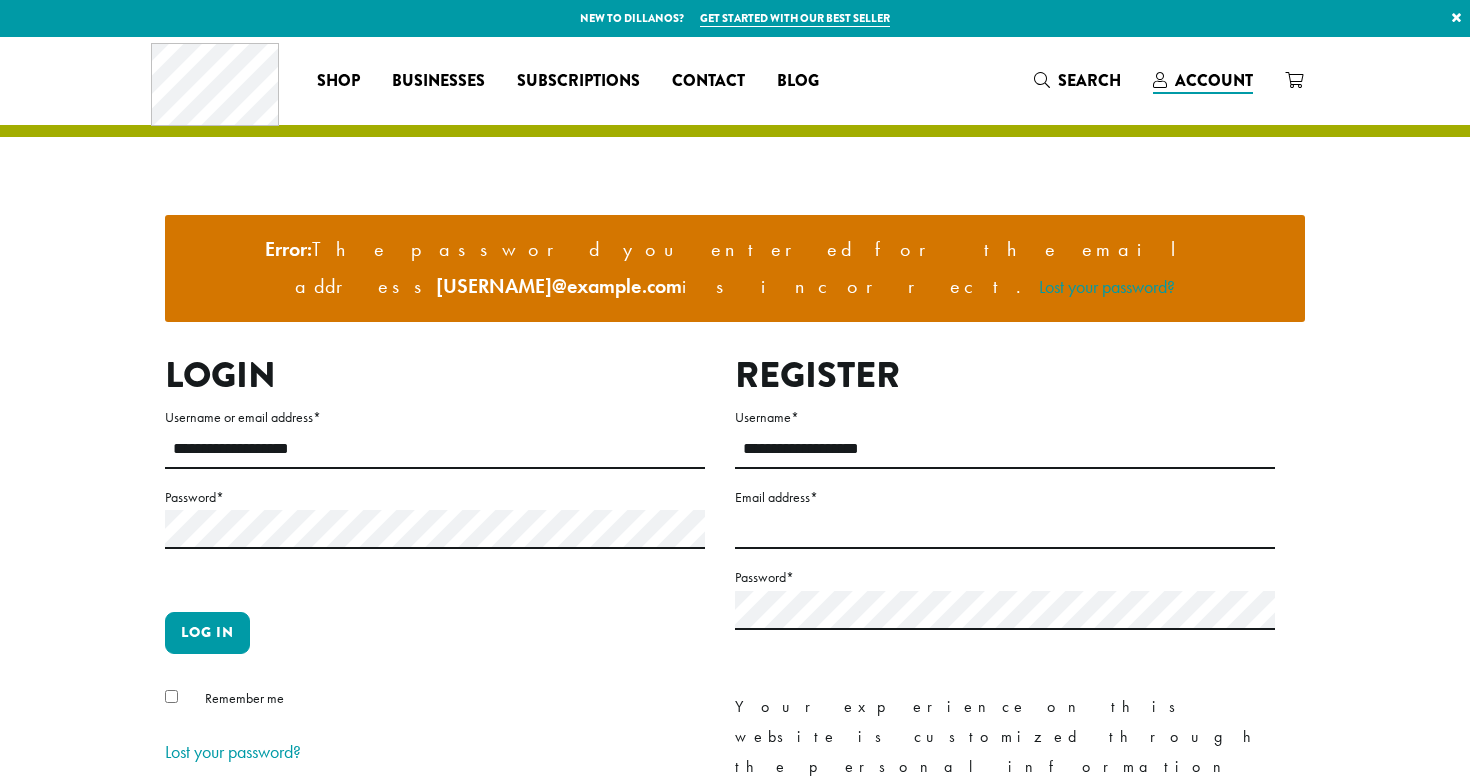 scroll, scrollTop: 0, scrollLeft: 0, axis: both 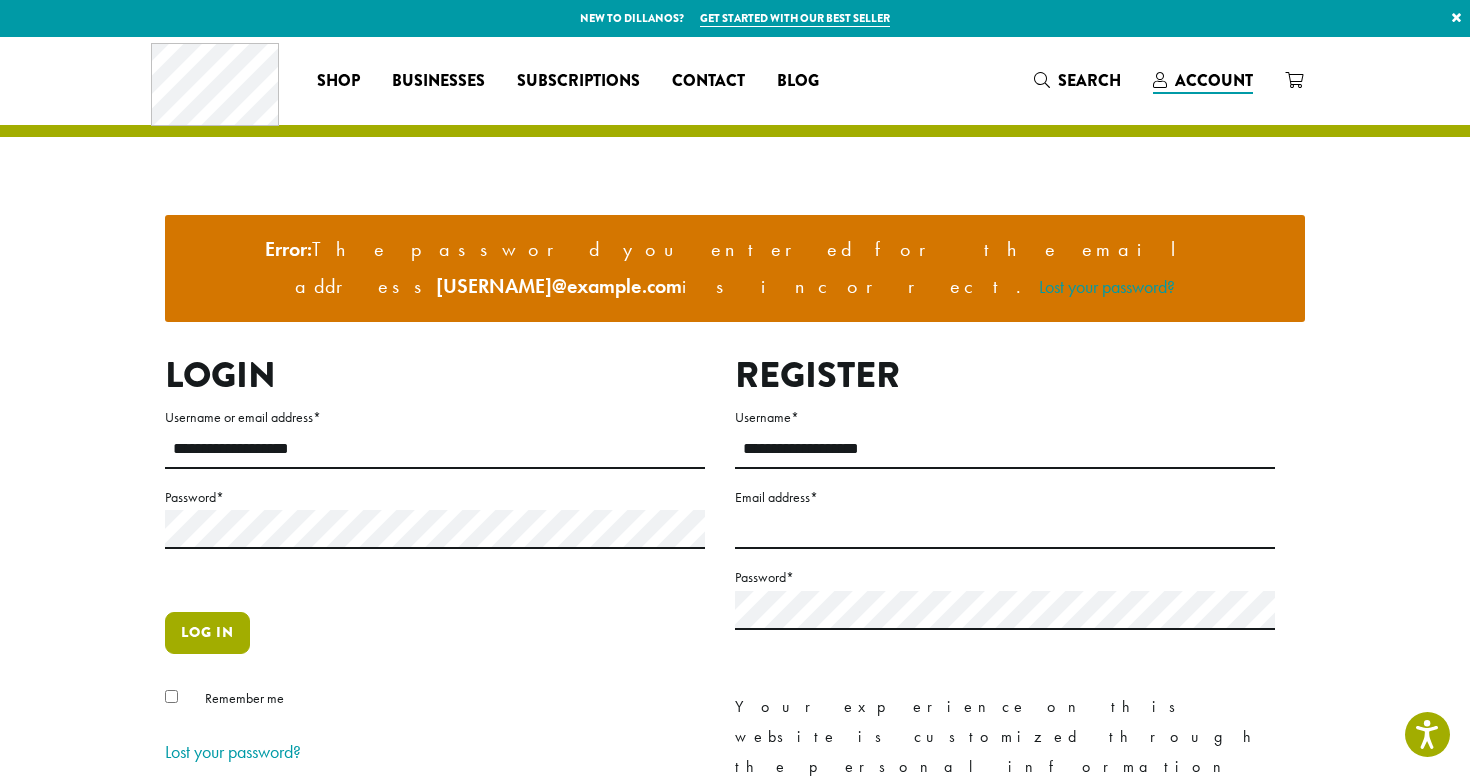 click on "Log in" at bounding box center (207, 633) 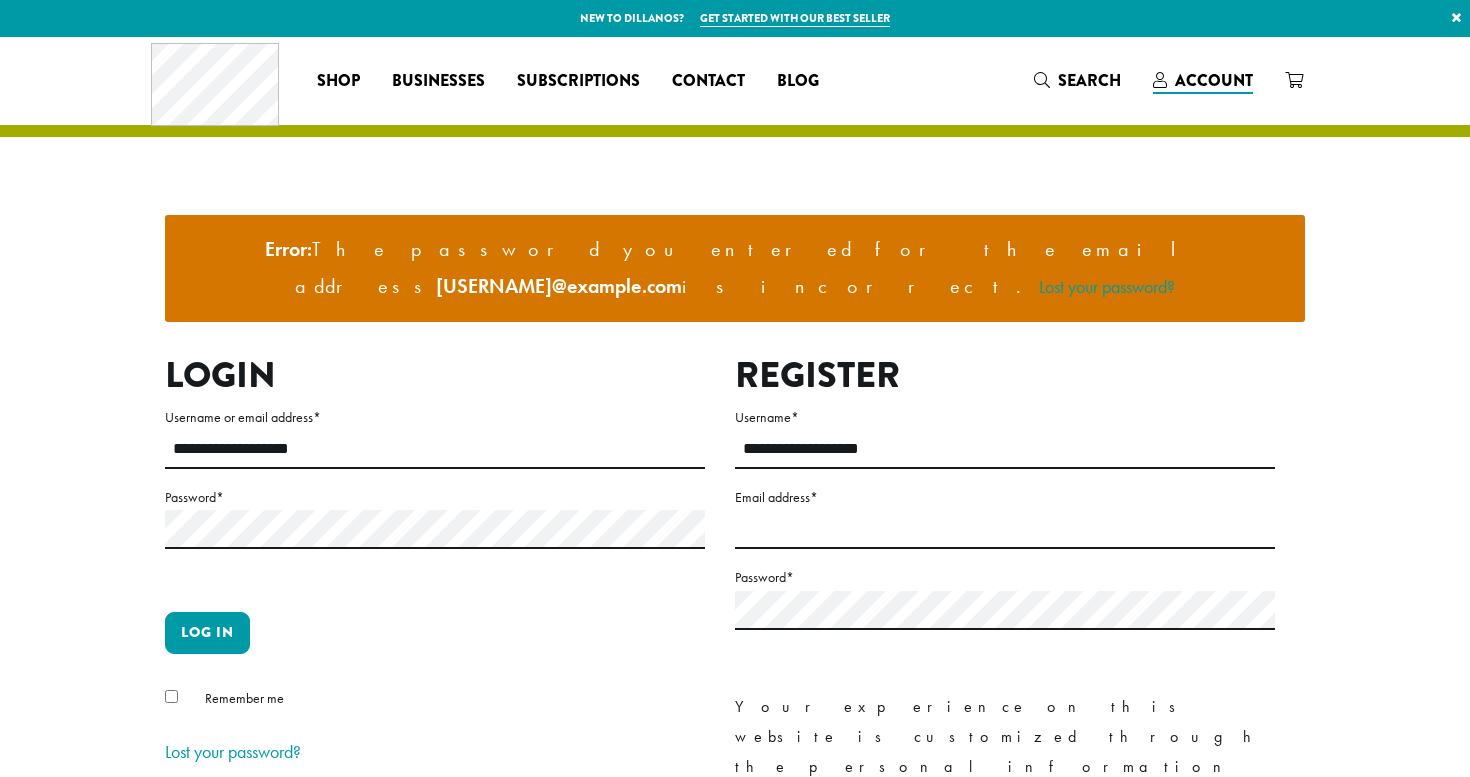 scroll, scrollTop: 0, scrollLeft: 0, axis: both 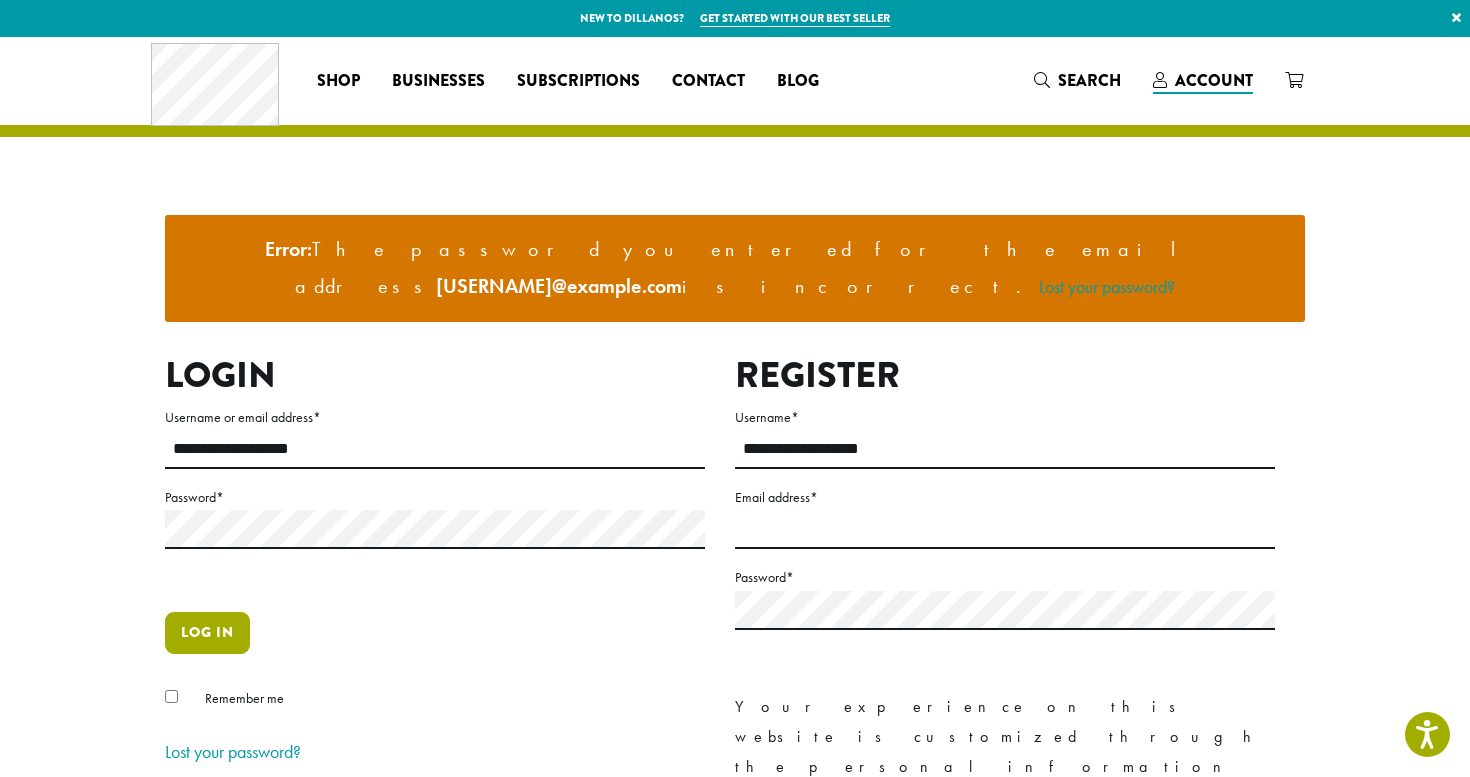 click on "Log in" at bounding box center [207, 633] 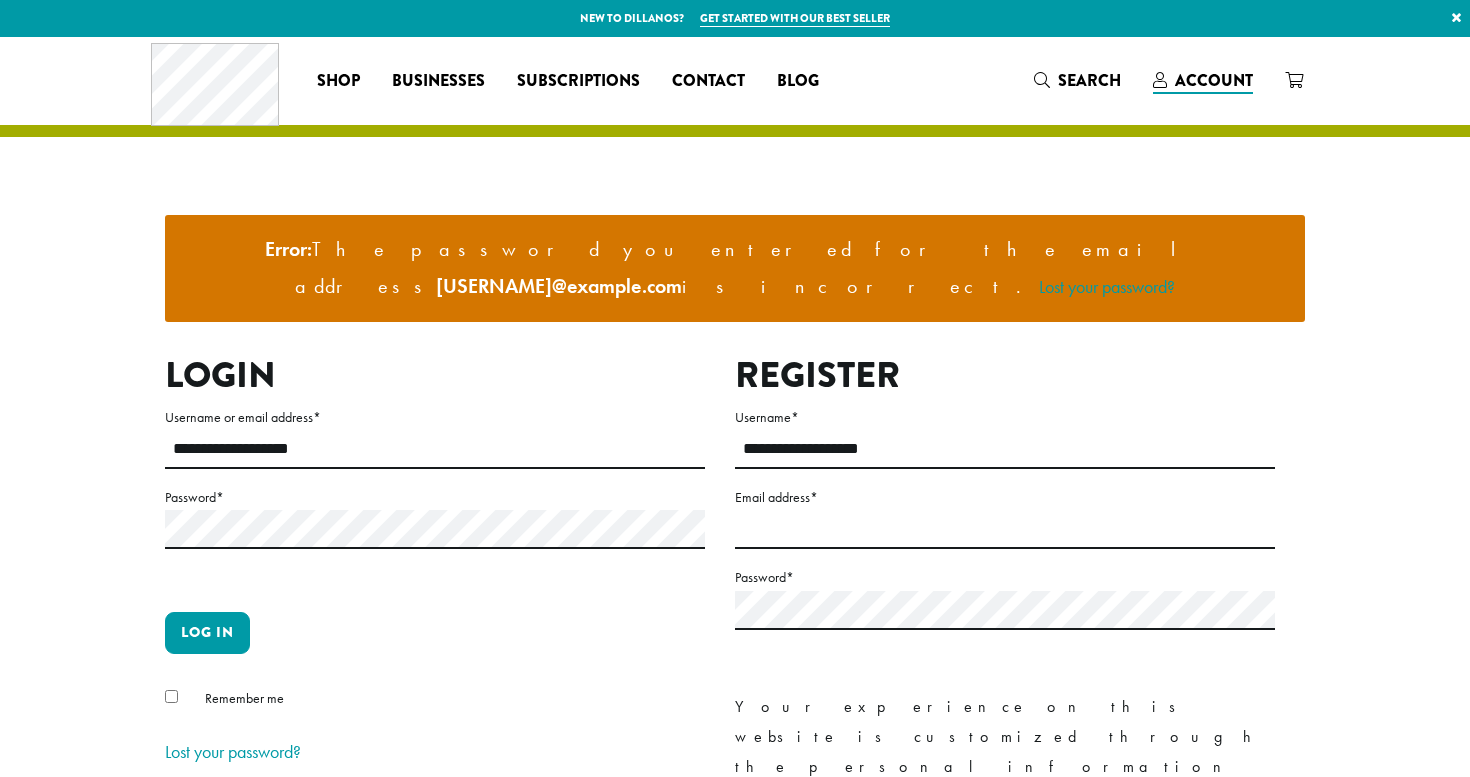 scroll, scrollTop: 0, scrollLeft: 0, axis: both 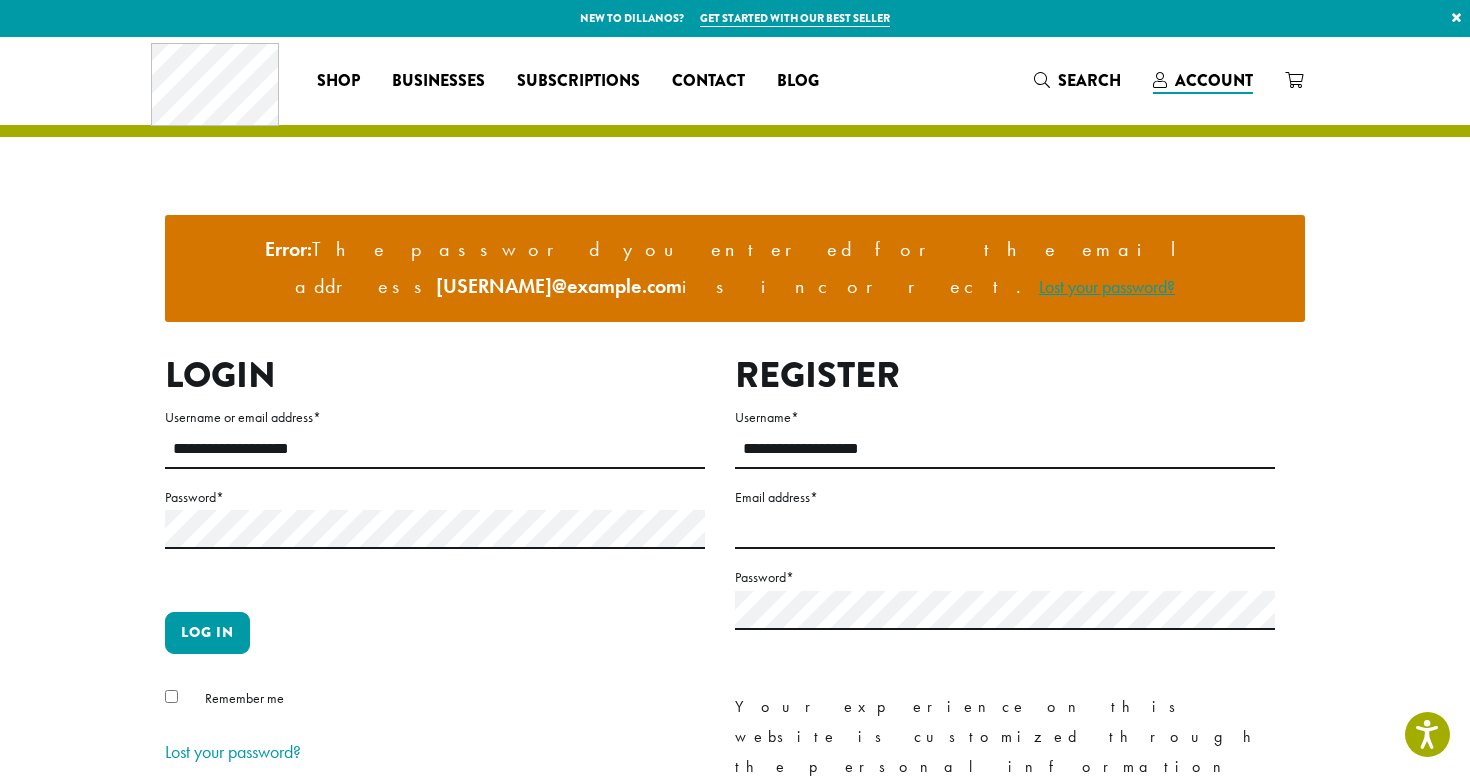 click on "Lost your password?" at bounding box center (1107, 286) 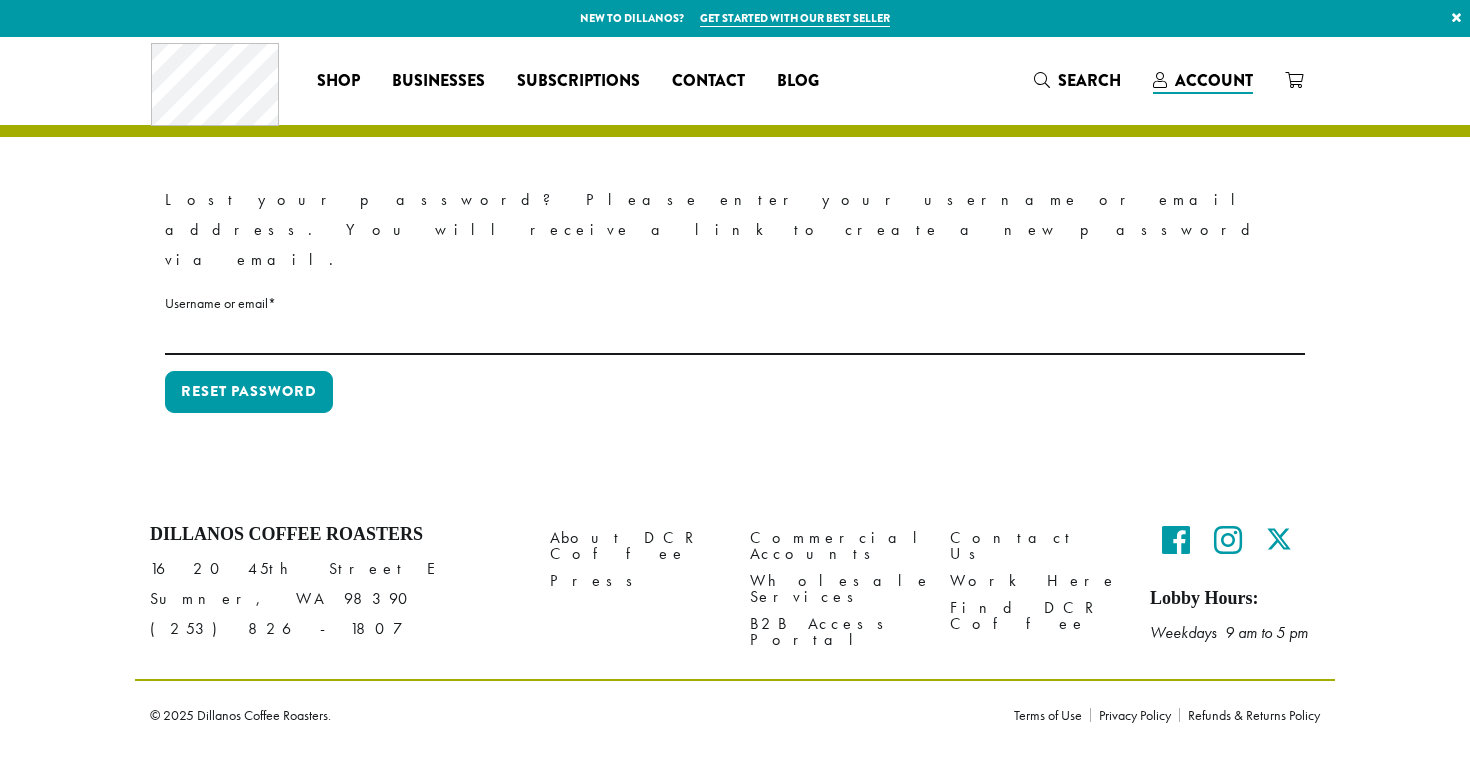 scroll, scrollTop: 0, scrollLeft: 0, axis: both 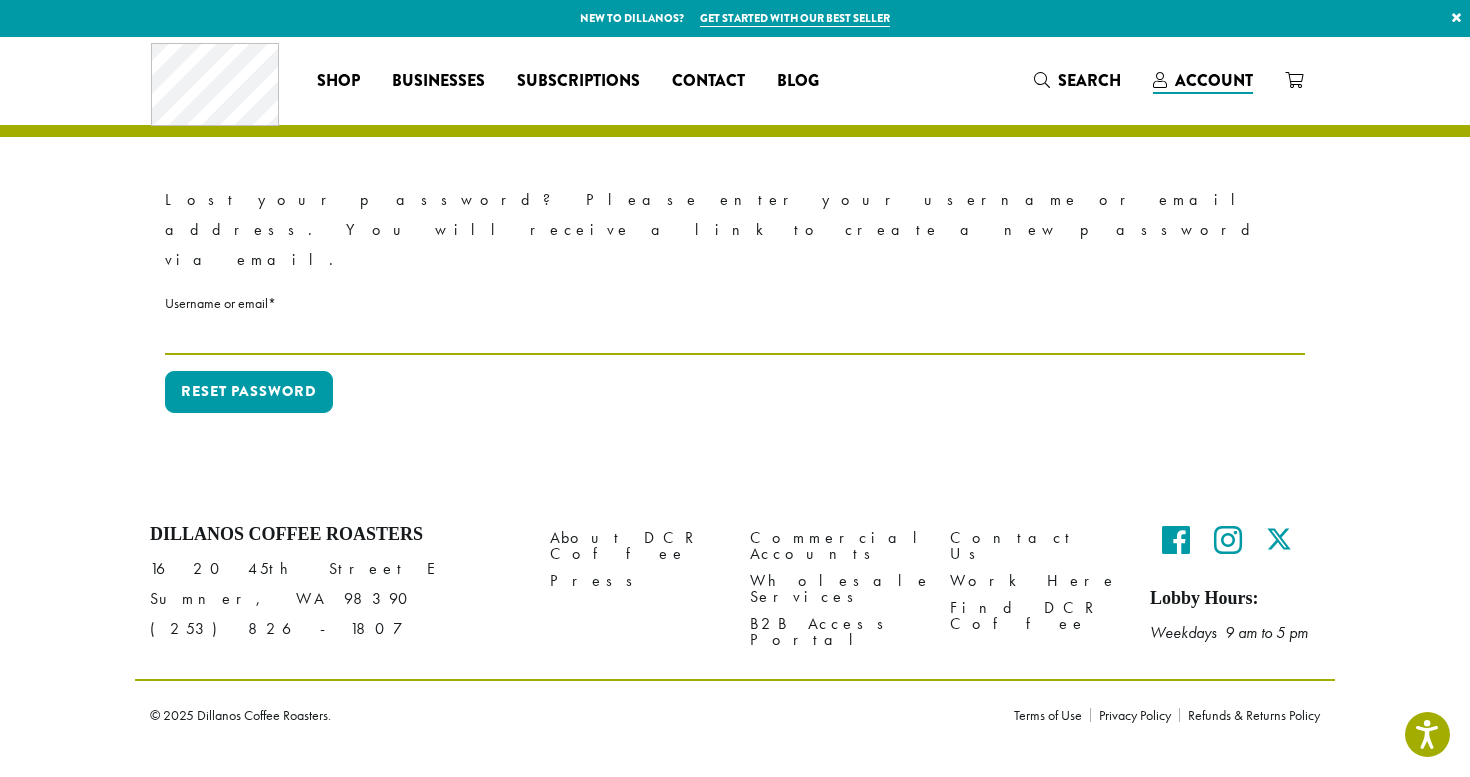 click on "Username or email  * Required" at bounding box center (735, 335) 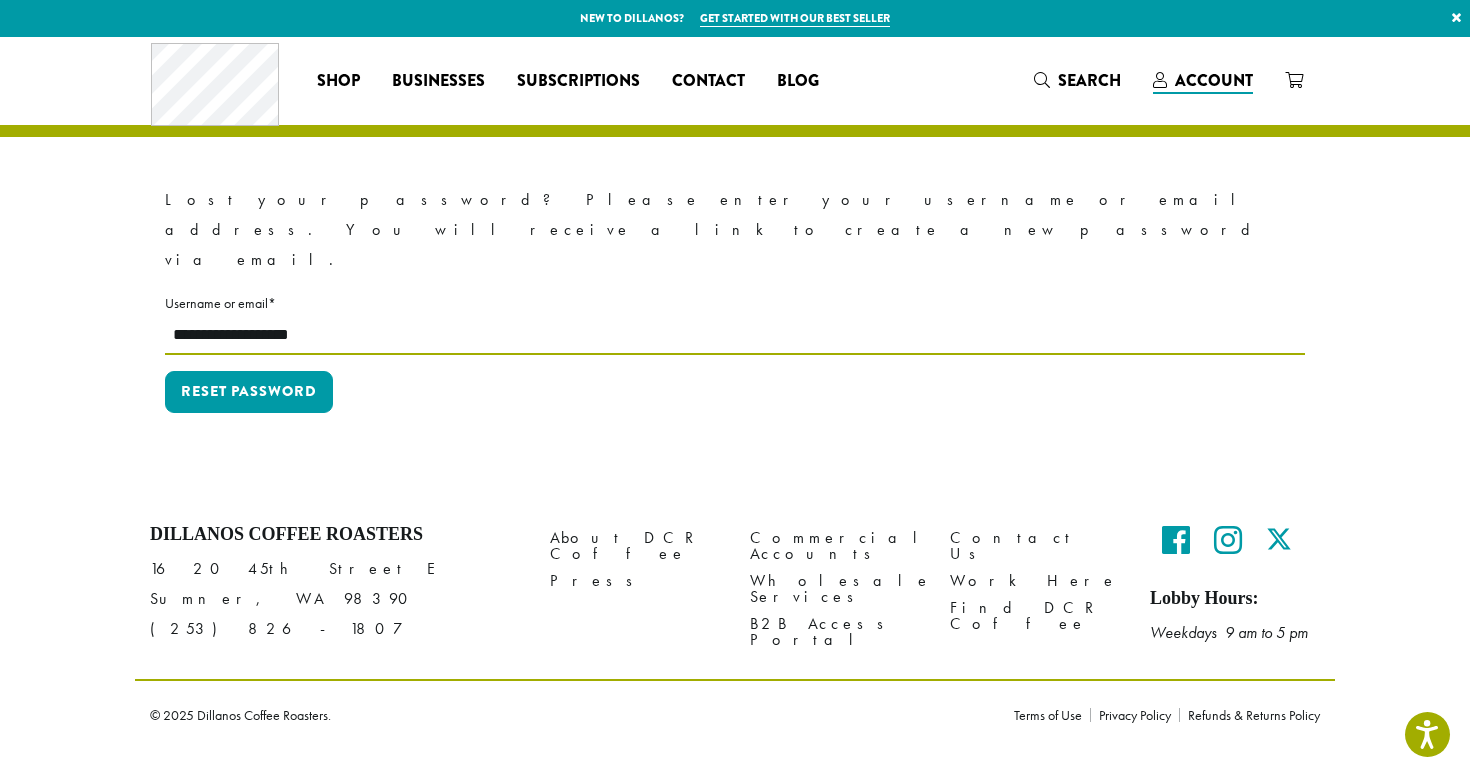 type on "**********" 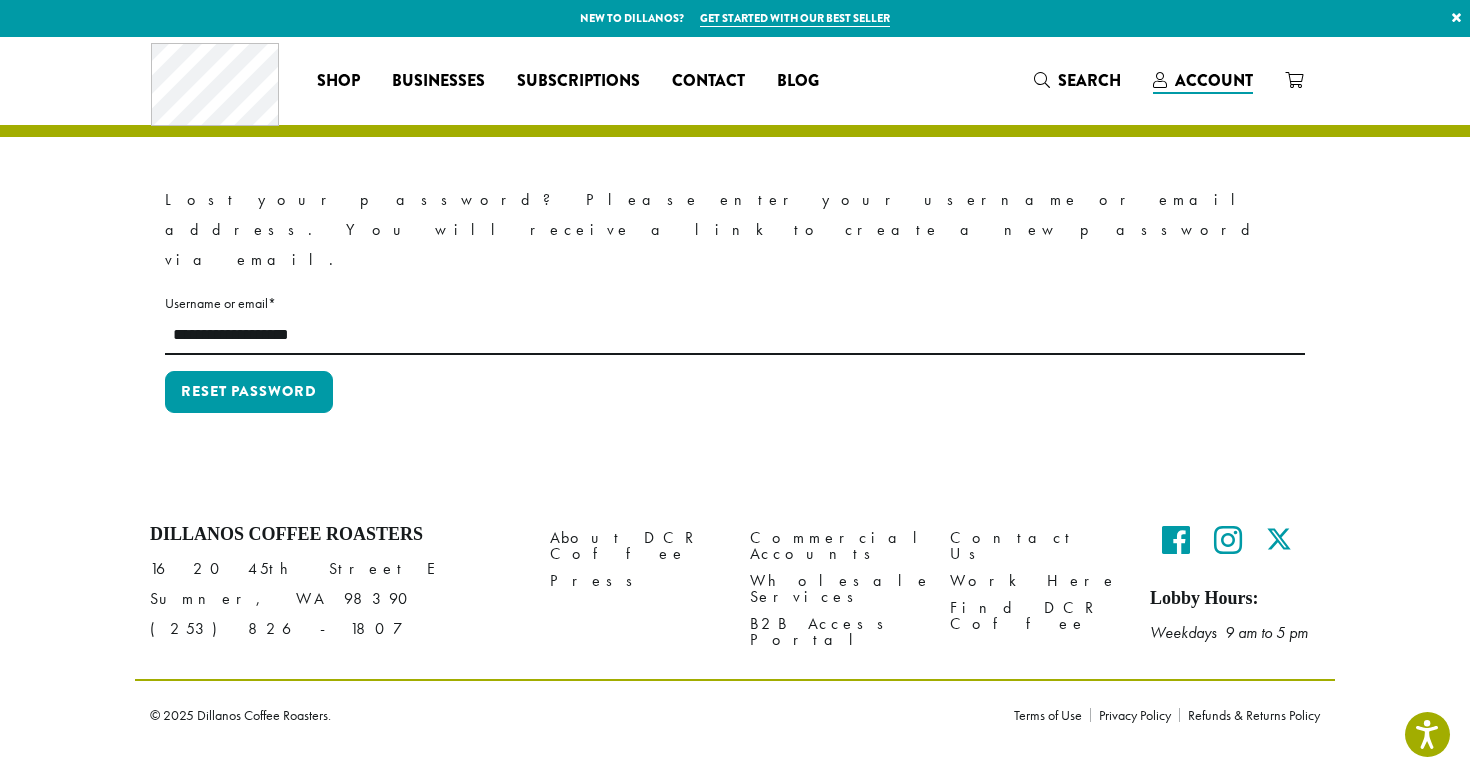 click on "**********" at bounding box center [735, 315] 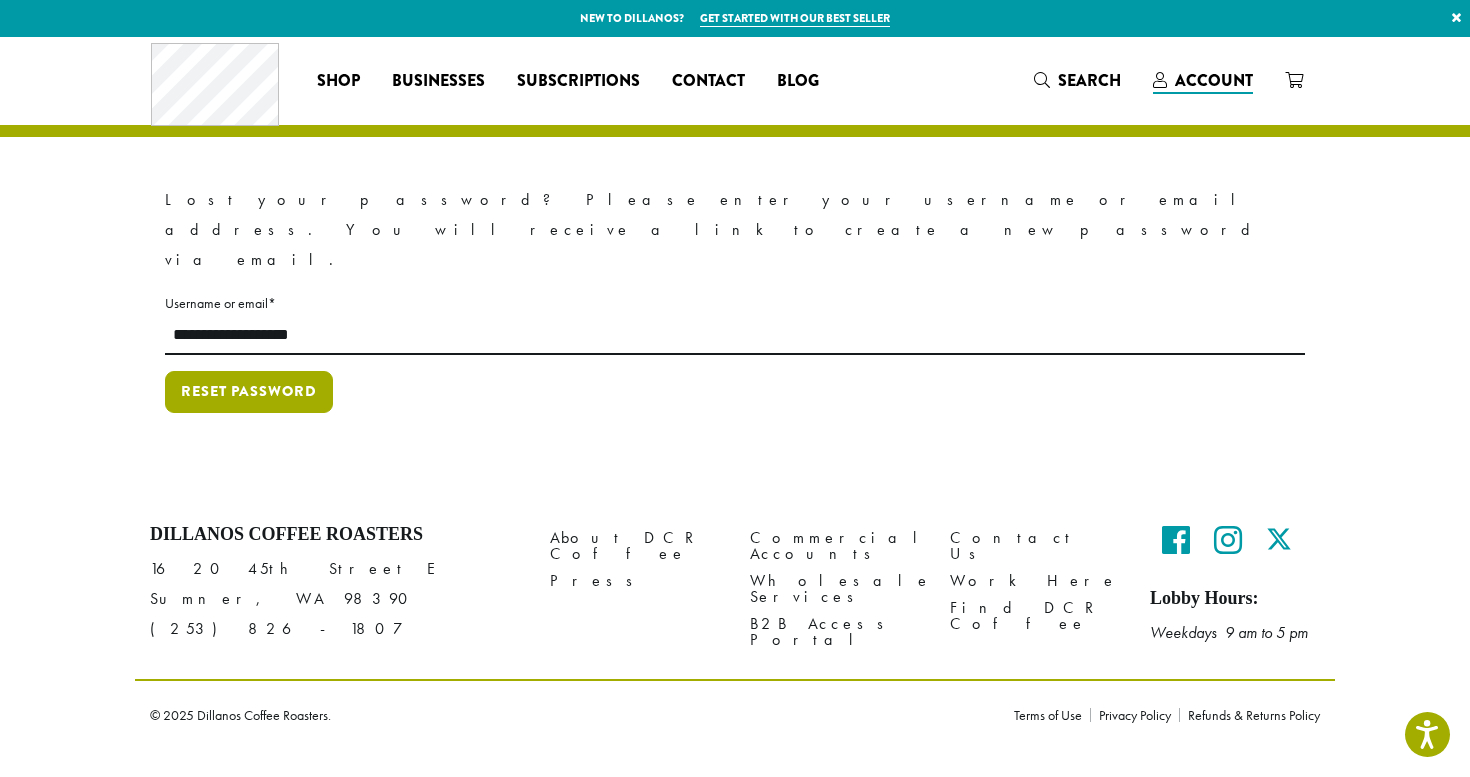 click on "Reset password" at bounding box center (249, 392) 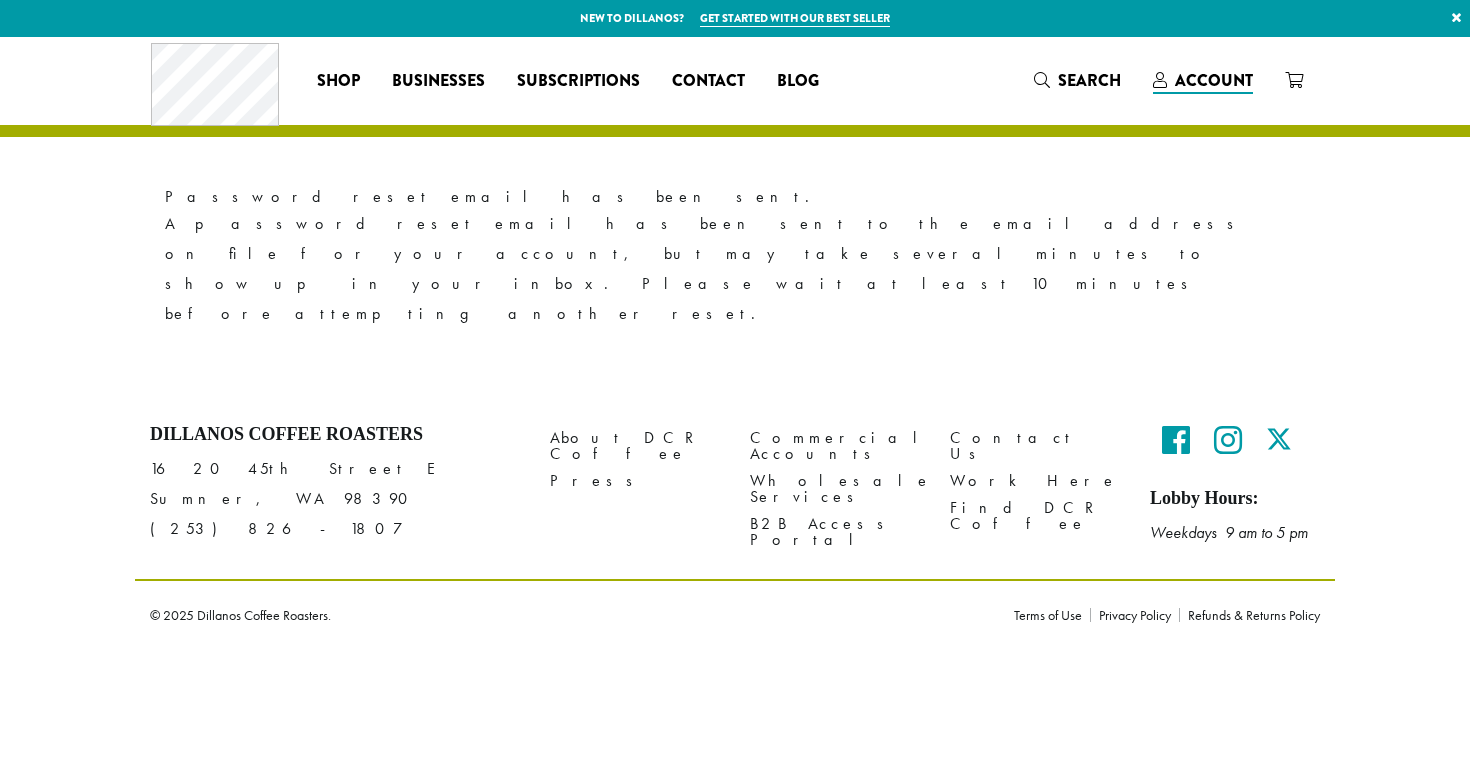 scroll, scrollTop: 0, scrollLeft: 0, axis: both 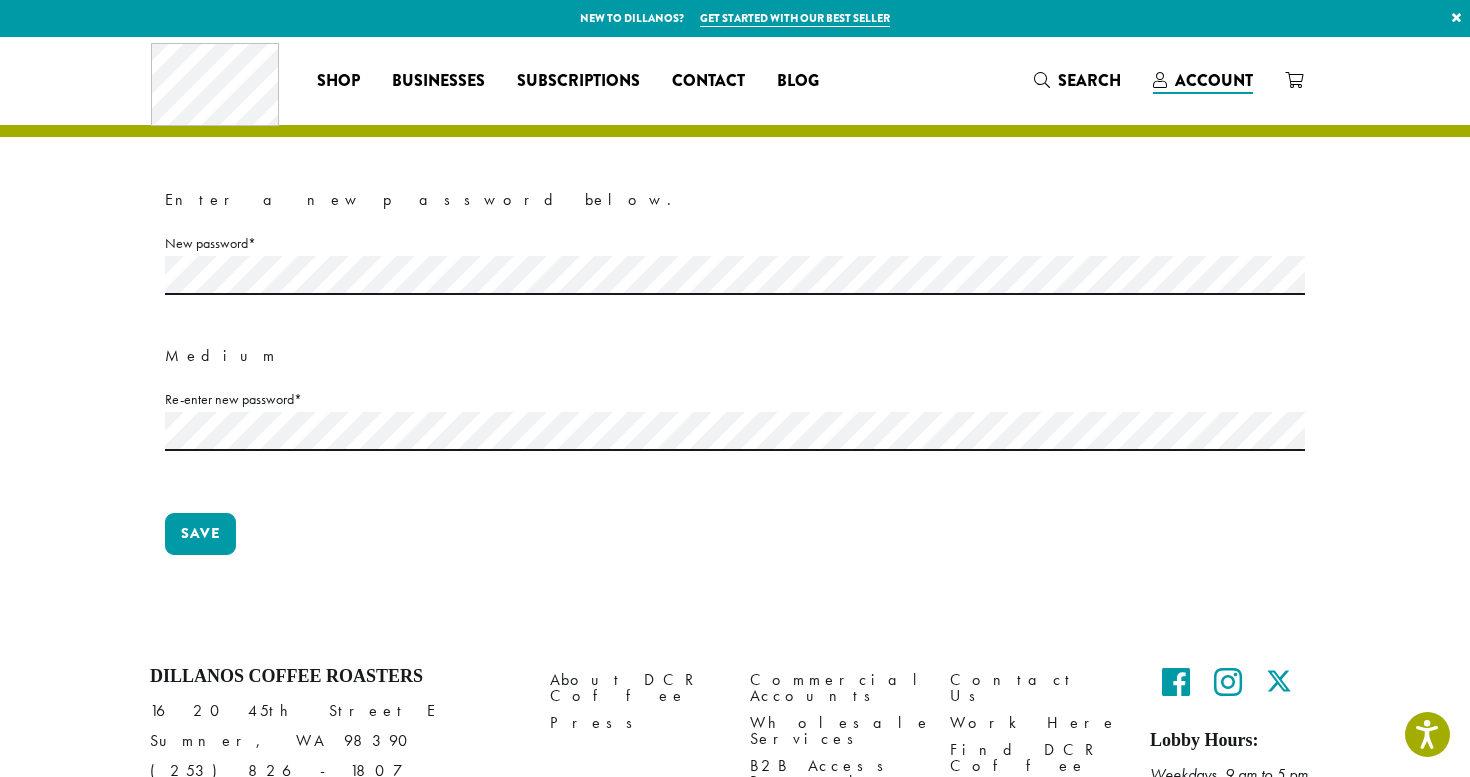 click on "Re-enter new password  * Required" at bounding box center (735, 399) 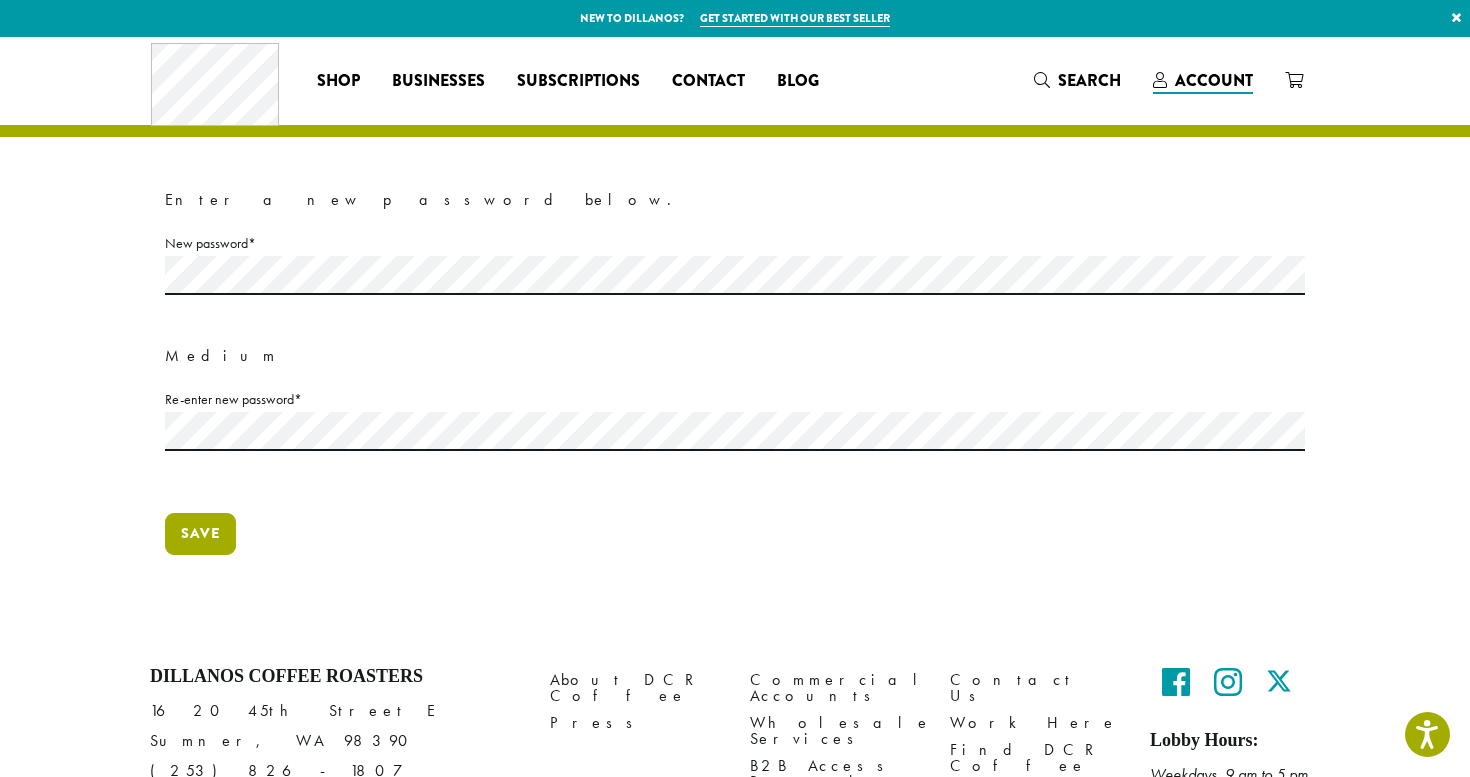 click on "Save" at bounding box center [200, 534] 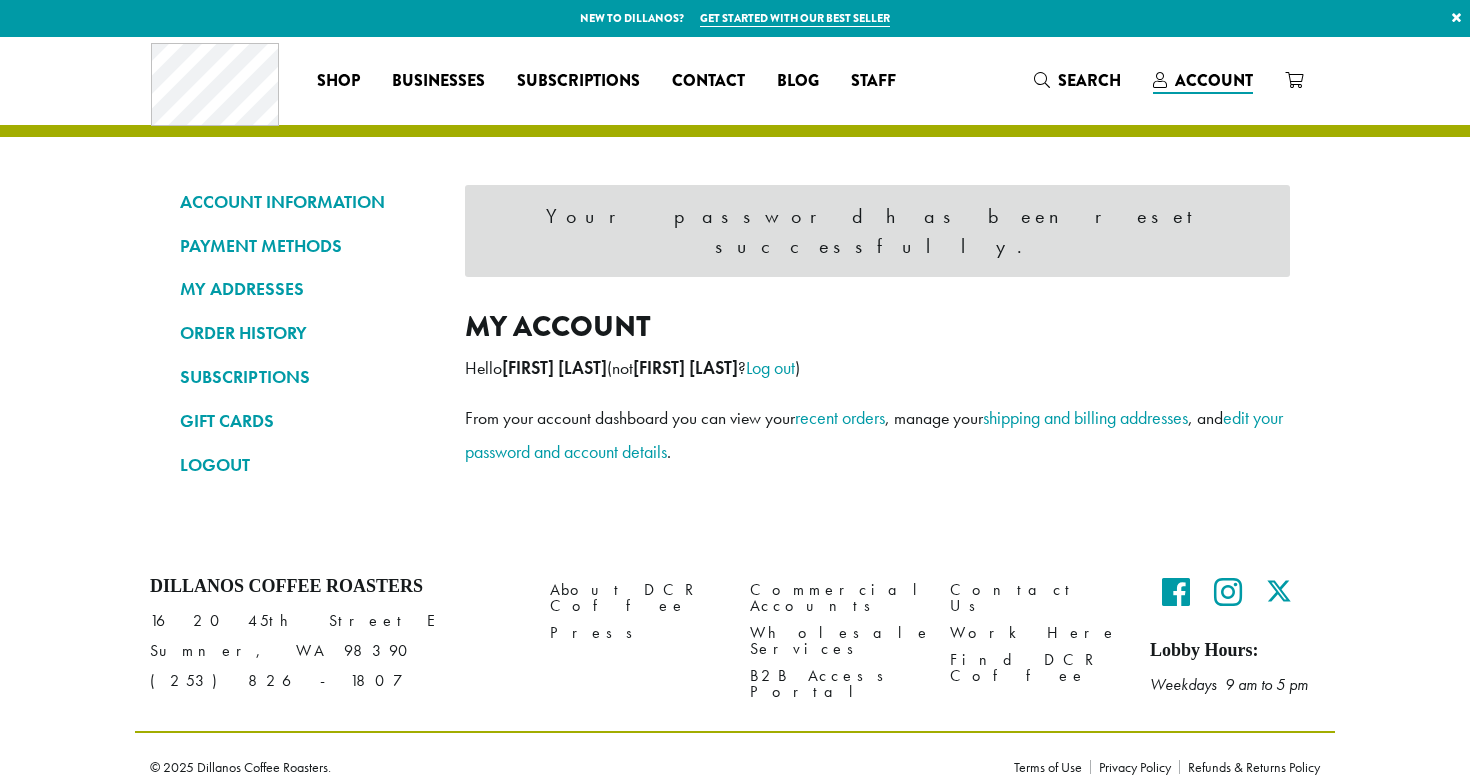 scroll, scrollTop: 0, scrollLeft: 0, axis: both 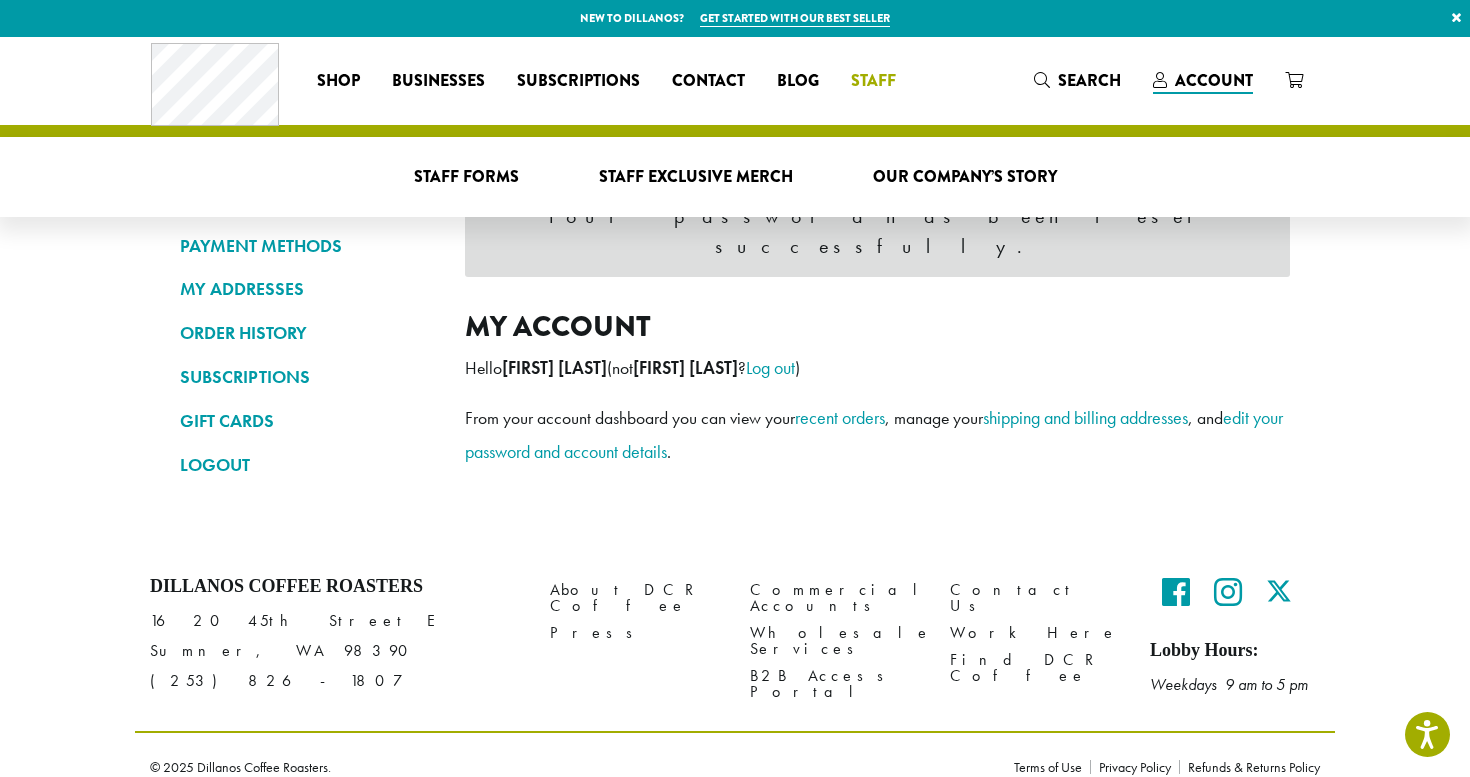 click on "Staff" at bounding box center [873, 81] 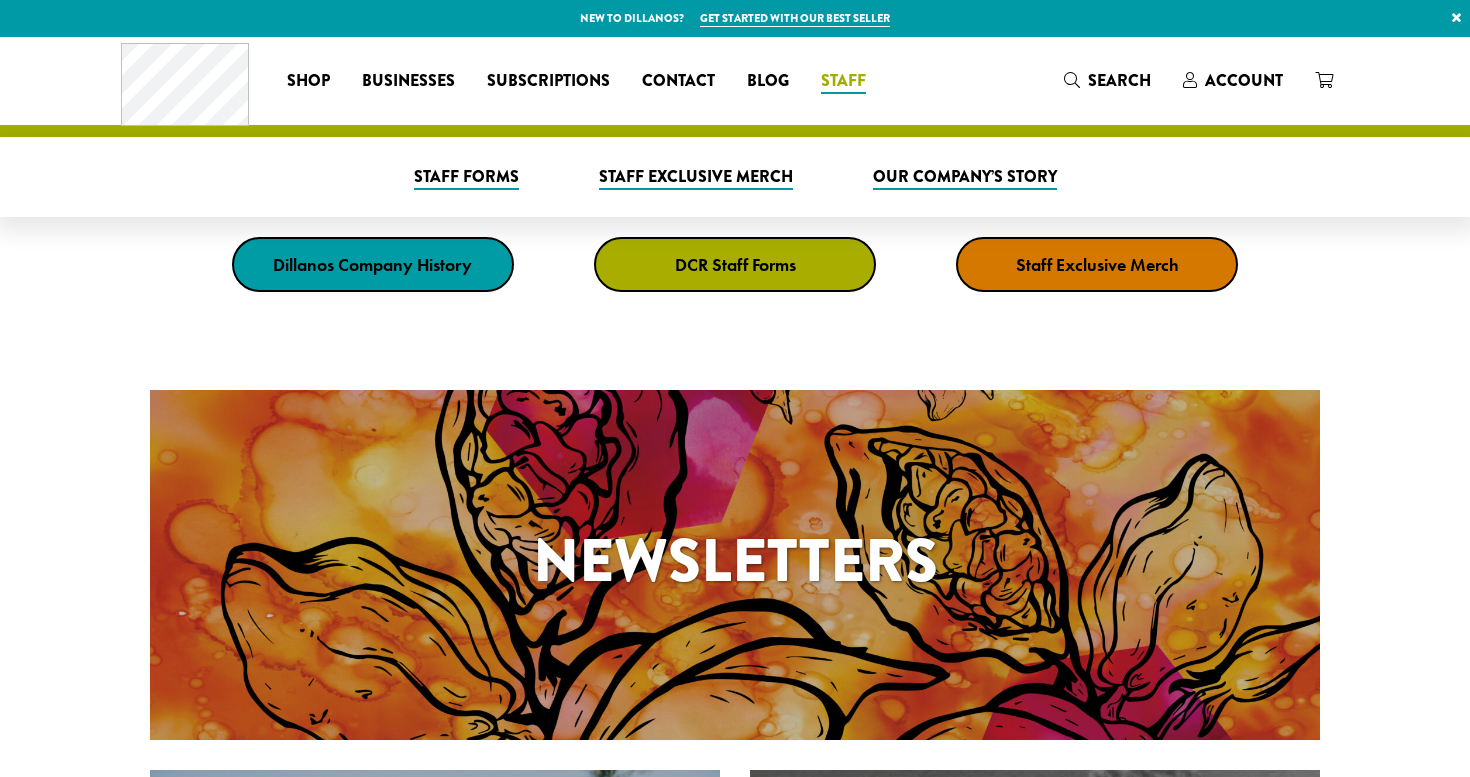 scroll, scrollTop: 0, scrollLeft: 0, axis: both 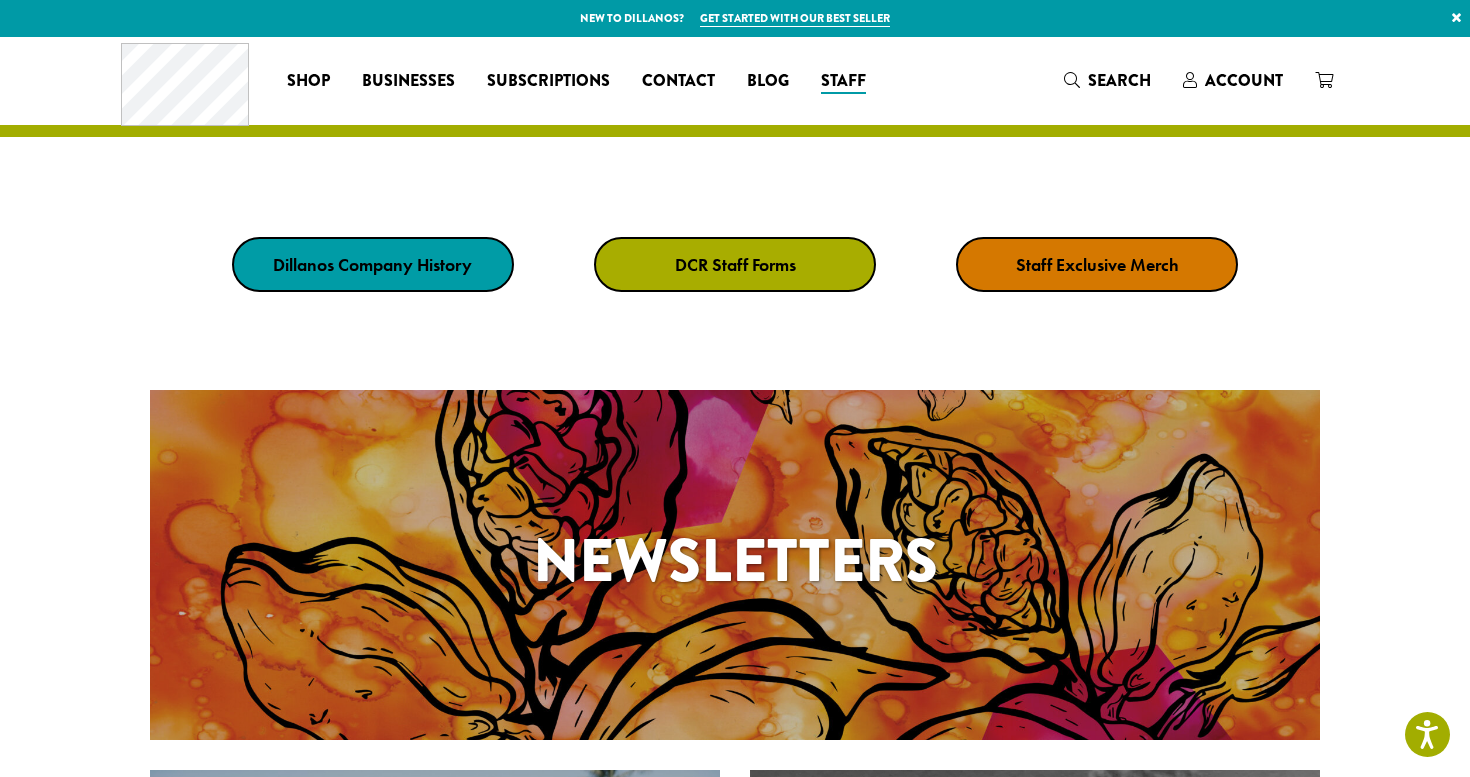 click on "Dillanos Company History
DCR Staff Forms
Staff Exclusive Merch" at bounding box center [735, 264] 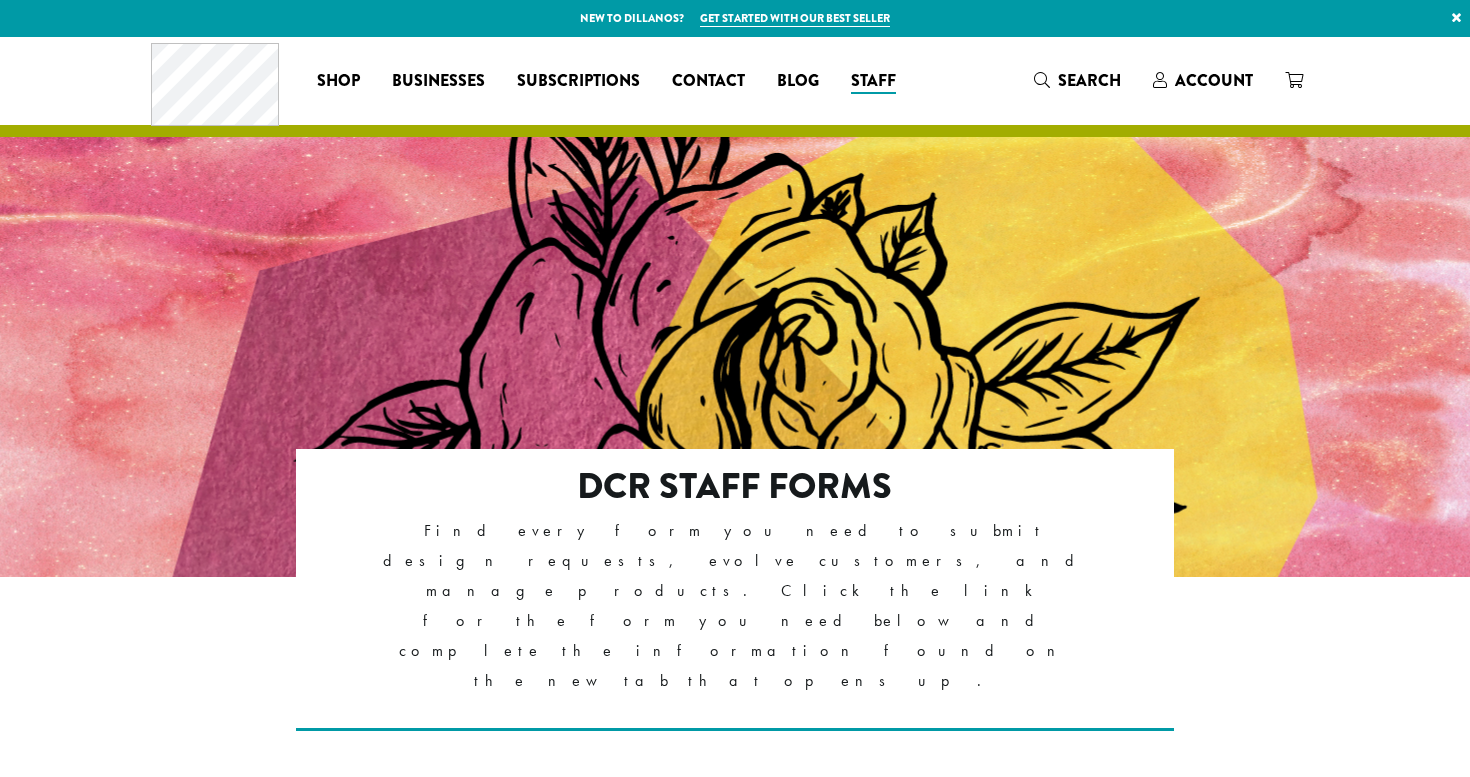 scroll, scrollTop: 0, scrollLeft: 0, axis: both 